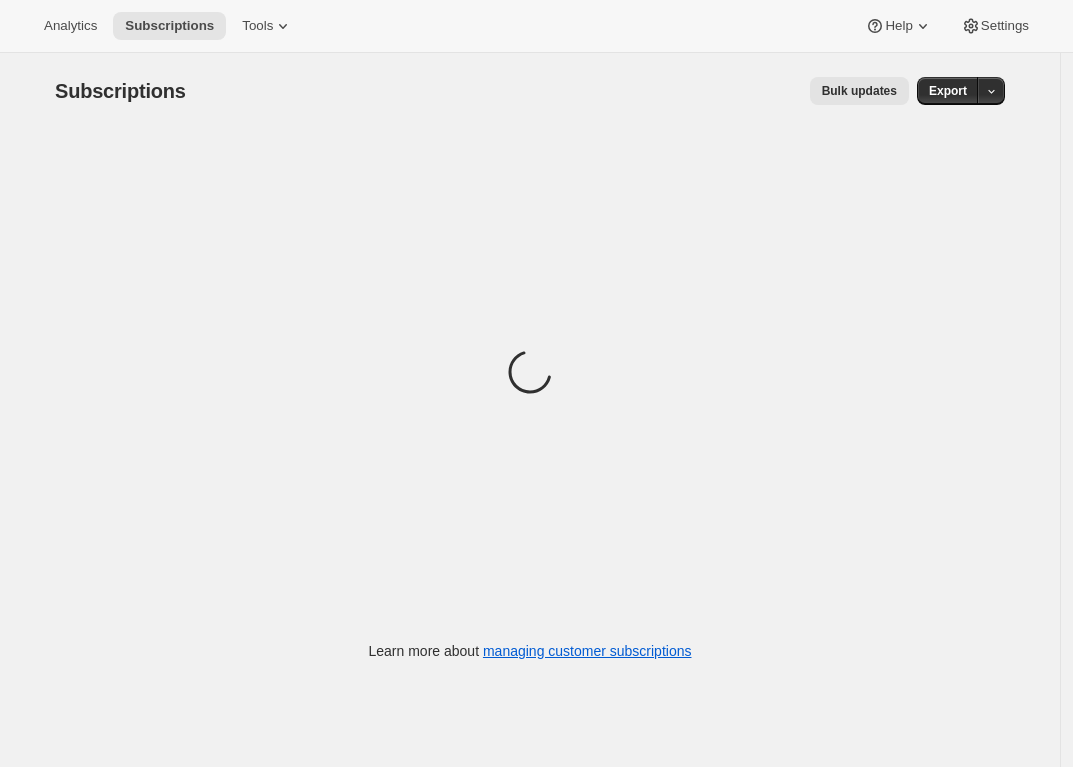 scroll, scrollTop: 0, scrollLeft: 0, axis: both 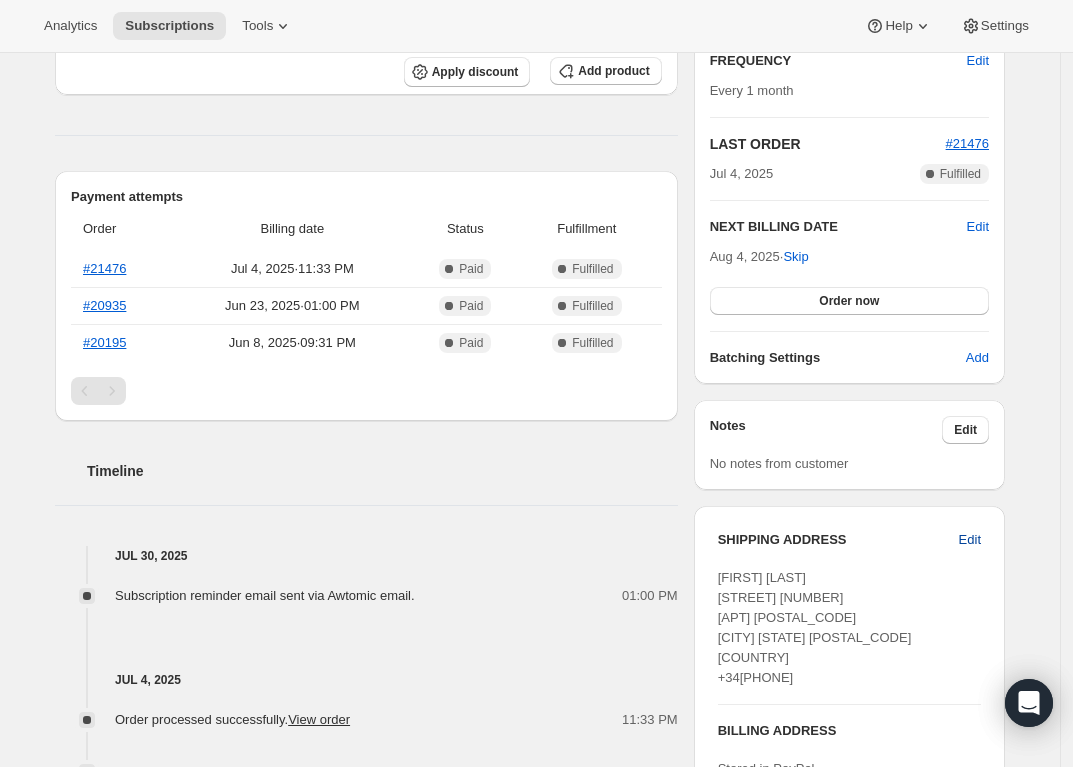 click on "Edit" at bounding box center (970, 540) 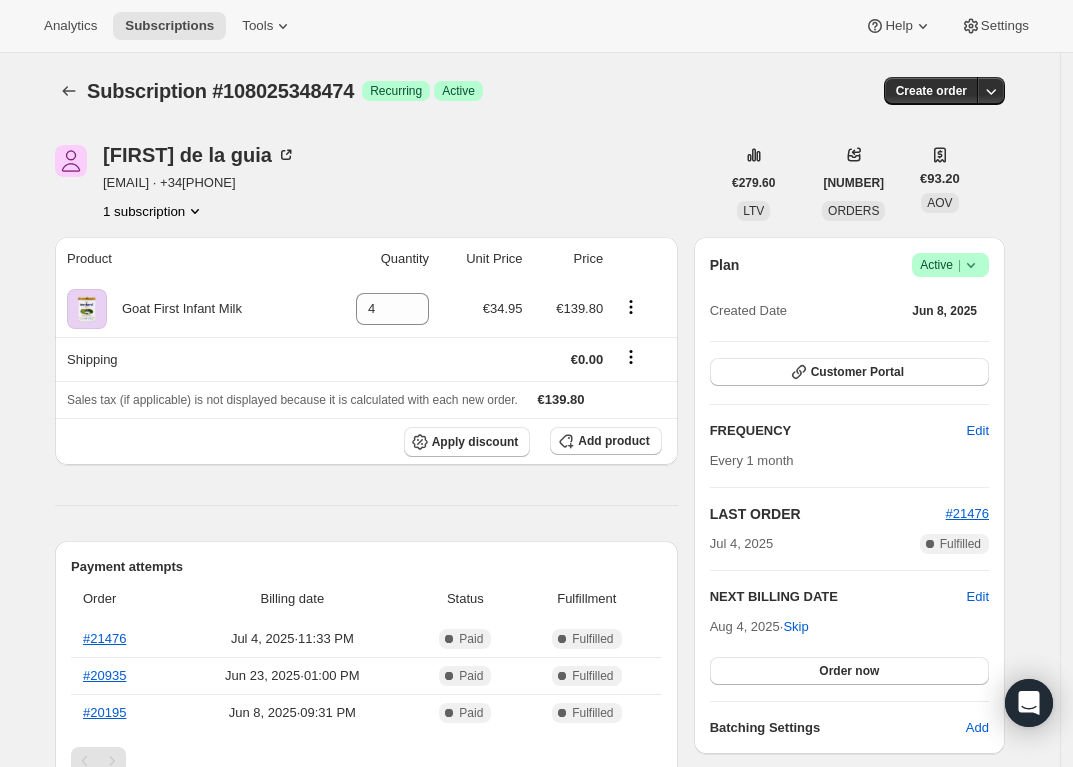 select on "[COUNTRY]" 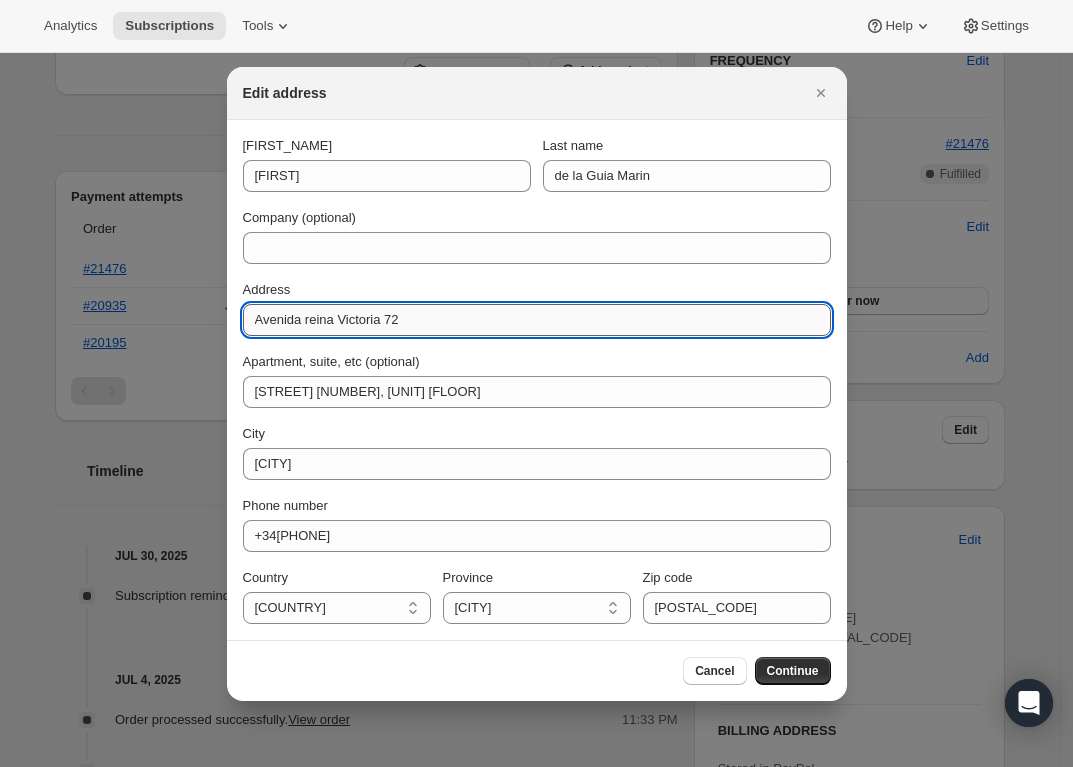 click on "Avenida reina Victoria 72" at bounding box center (537, 320) 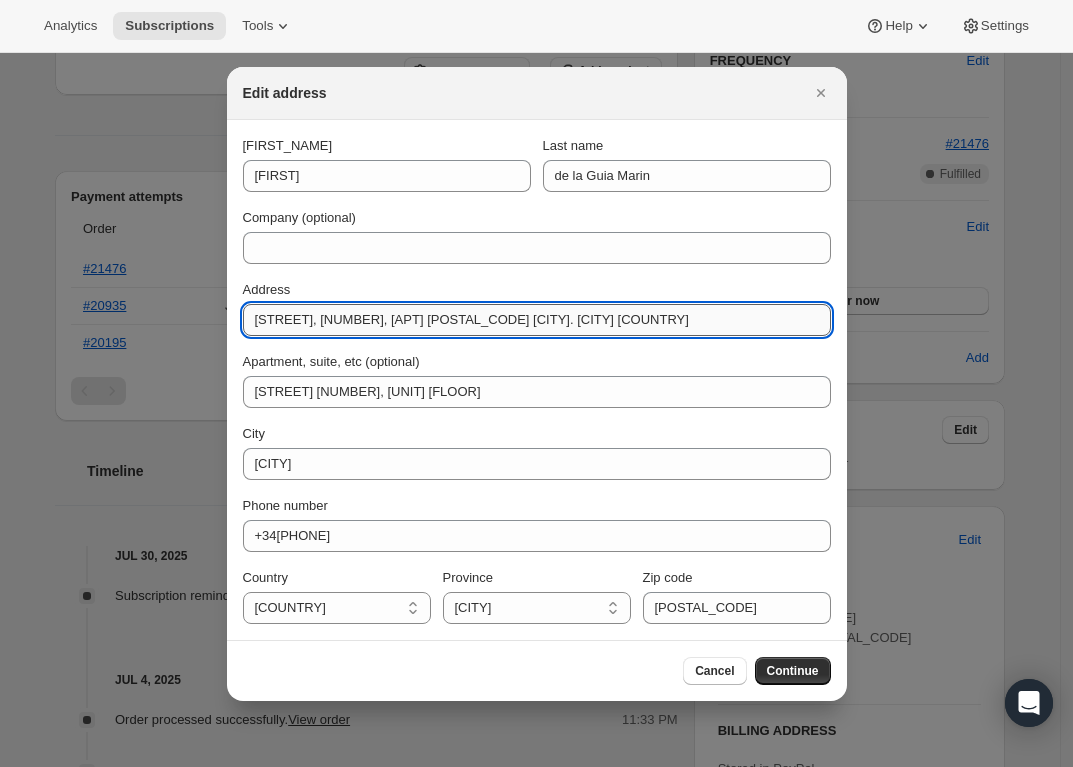 click on "[STREET], [NUMBER], [APT] [POSTAL_CODE] [CITY]. [CITY] [COUNTRY]" at bounding box center (537, 320) 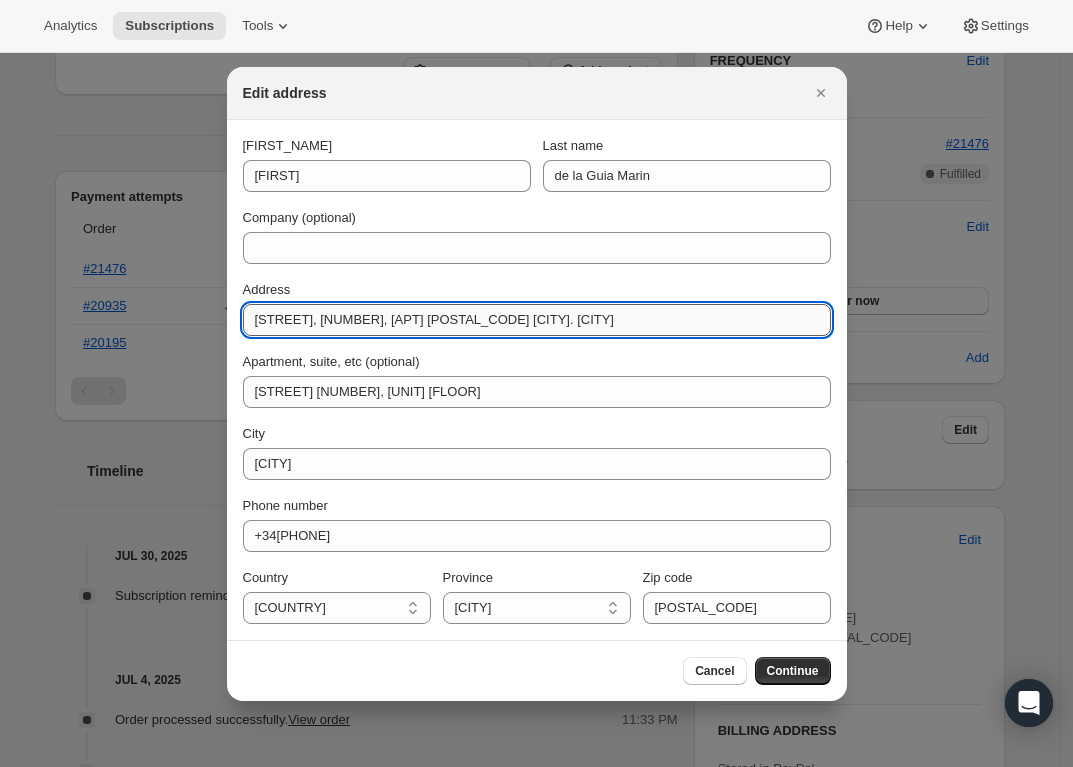 click on "[STREET], [NUMBER], [APT] [POSTAL_CODE] [CITY]. [CITY]" at bounding box center (537, 320) 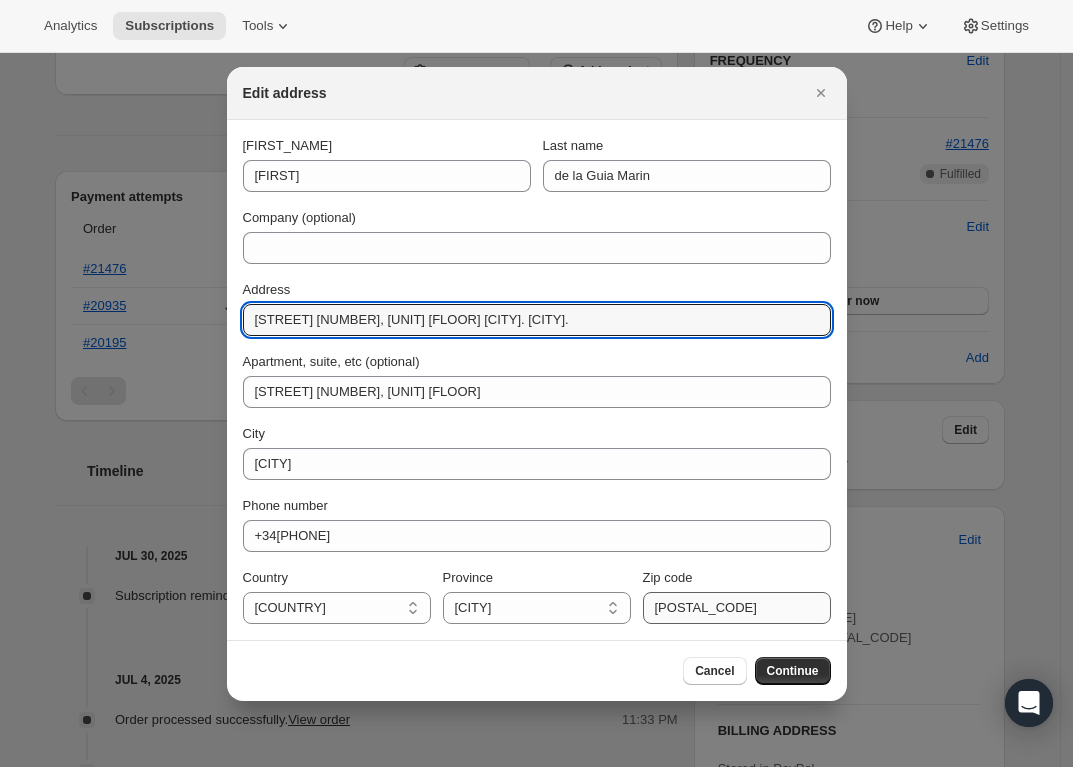 type on "[STREET] [NUMBER], [UNIT] [FLOOR] [CITY]. [CITY]." 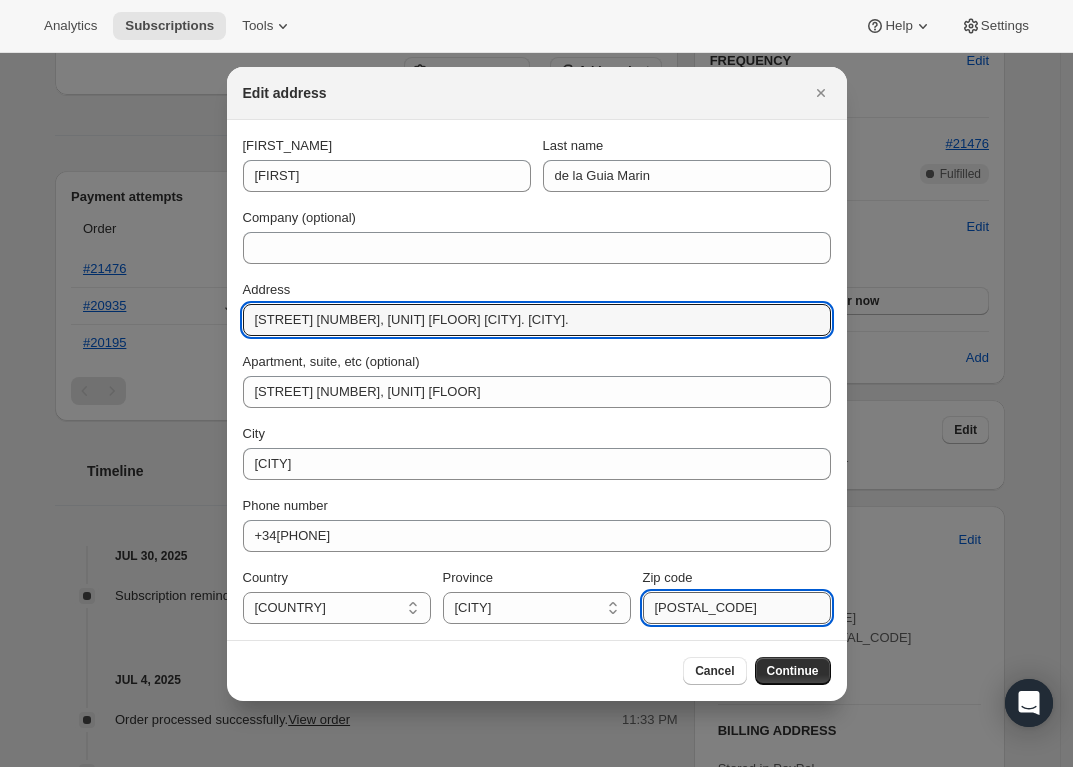 click on "[POSTAL_CODE]" at bounding box center (737, 608) 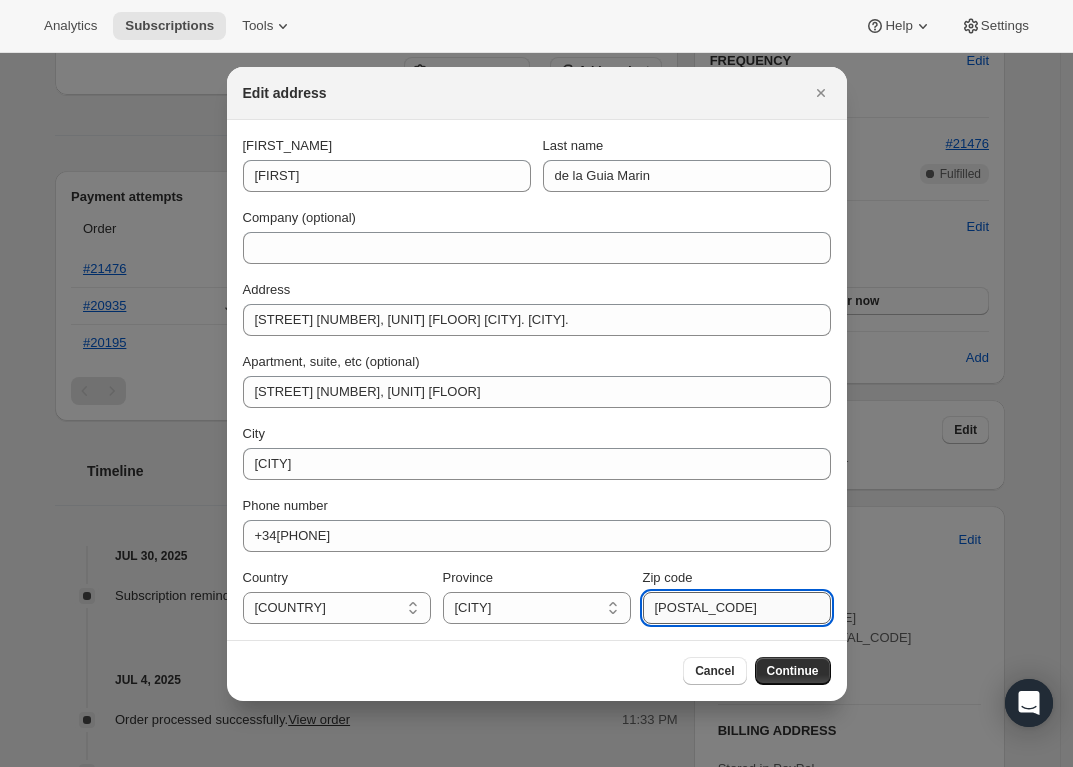 click on "[POSTAL_CODE]" at bounding box center [737, 608] 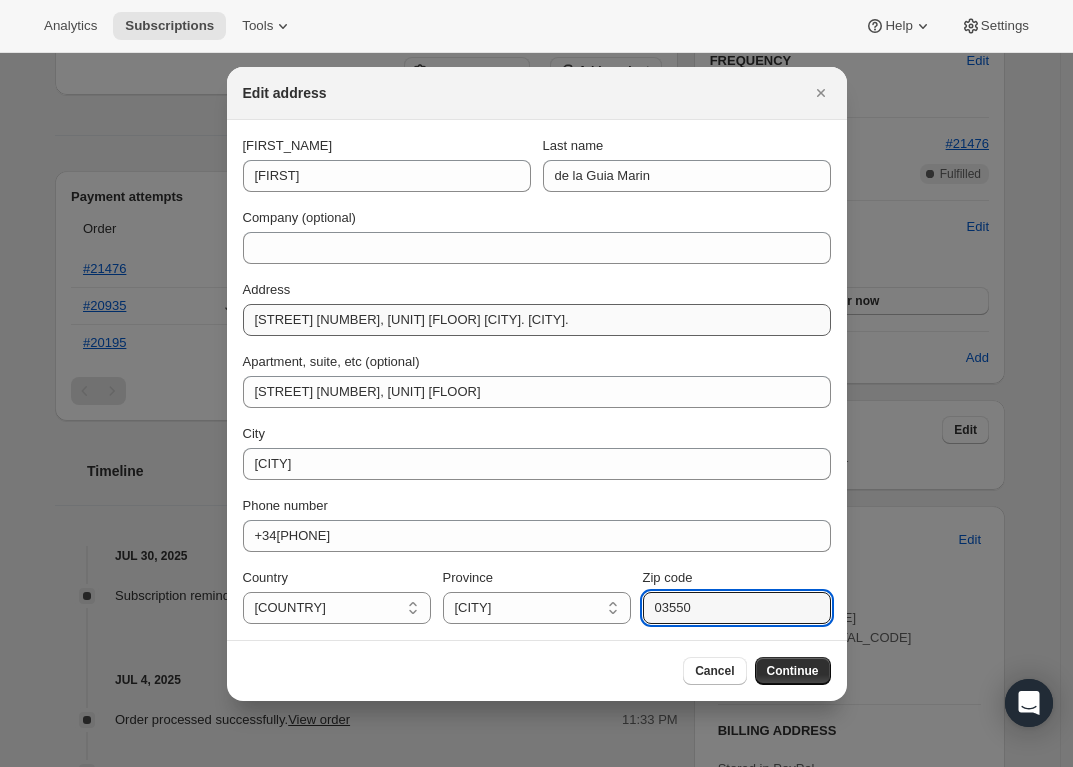 type on "03550" 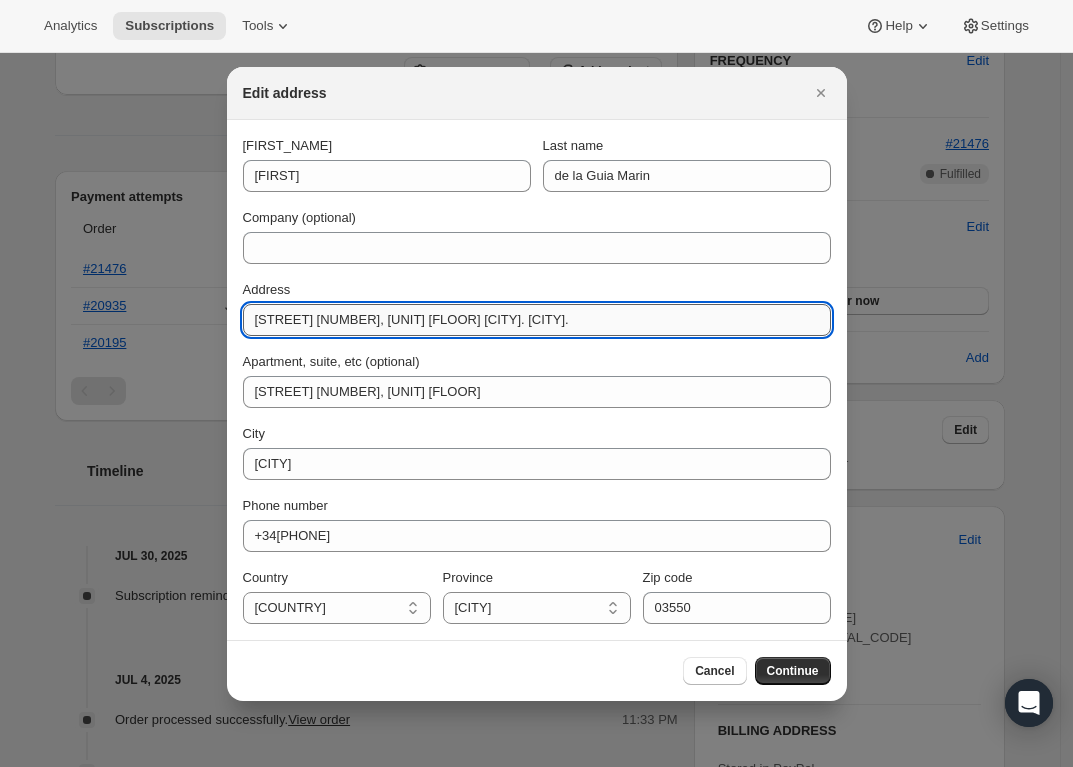 drag, startPoint x: 663, startPoint y: 323, endPoint x: 464, endPoint y: 316, distance: 199.12308 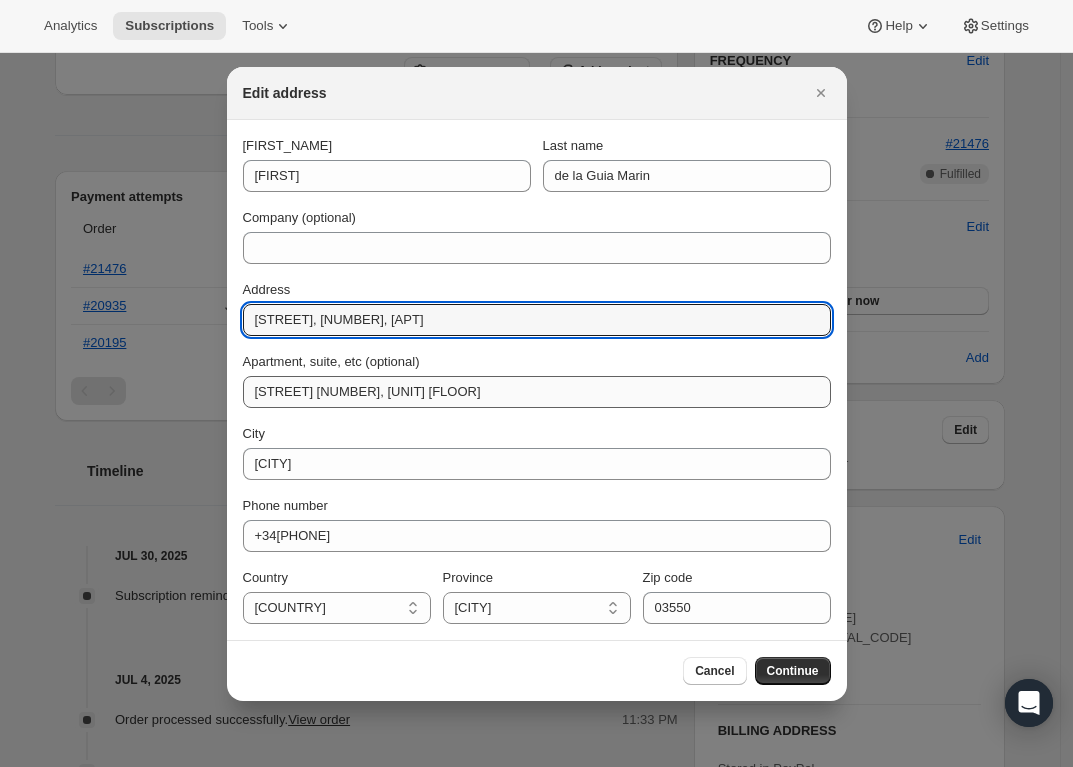 type on "[STREET], [NUMBER], [APT]" 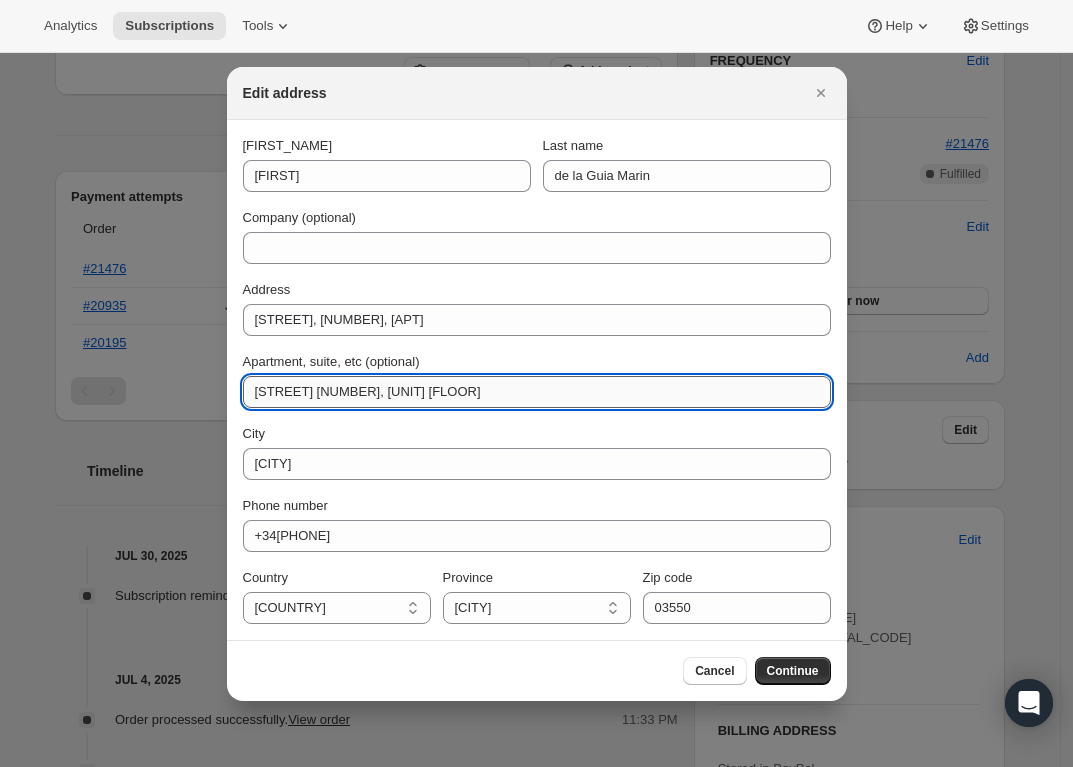 click on "[STREET] [NUMBER], [UNIT] [FLOOR]" at bounding box center (537, 392) 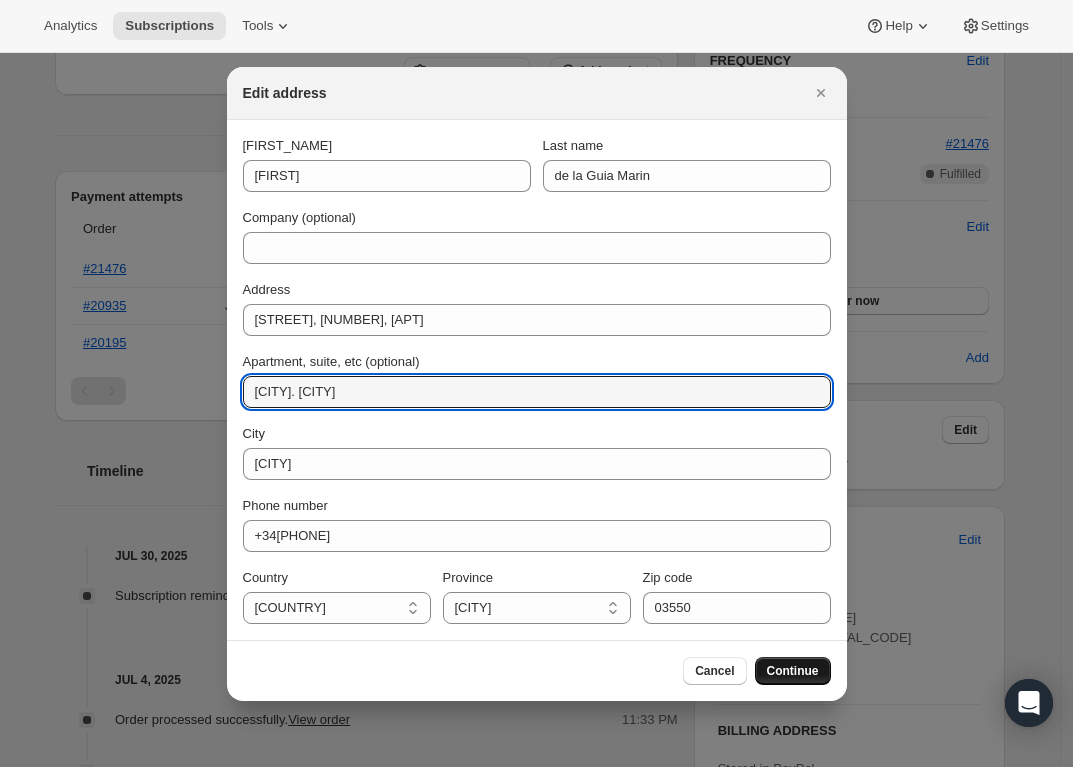type on "[CITY]. [CITY]" 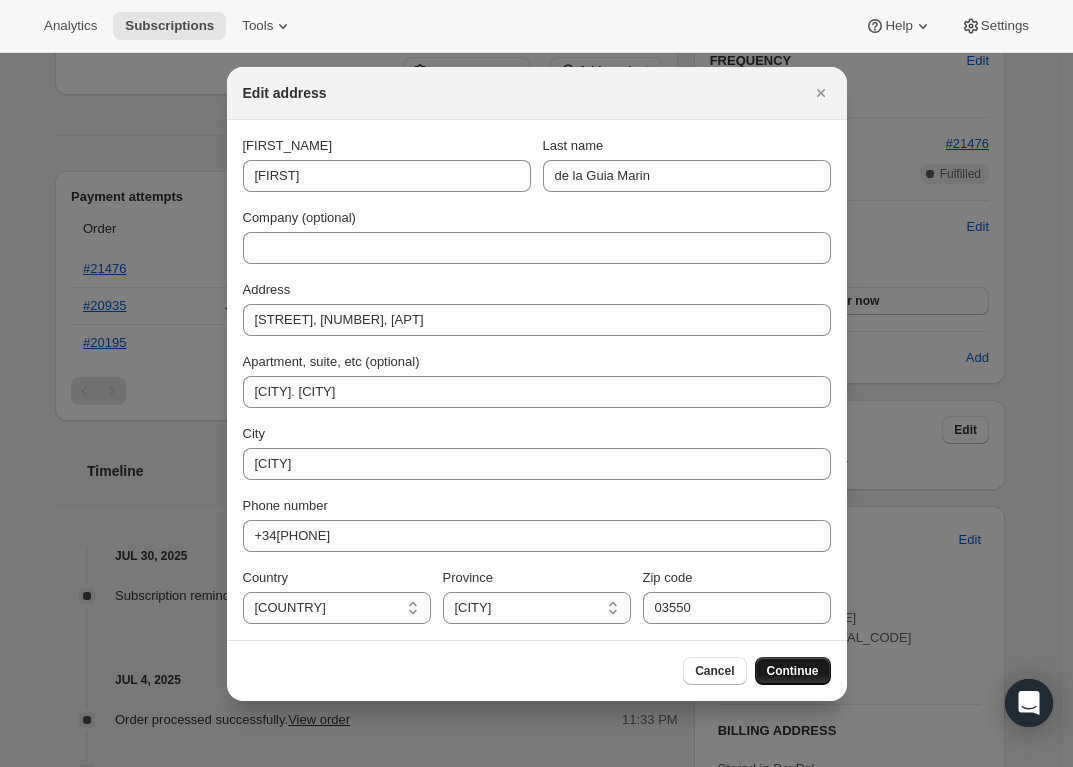 click on "Continue" at bounding box center (793, 671) 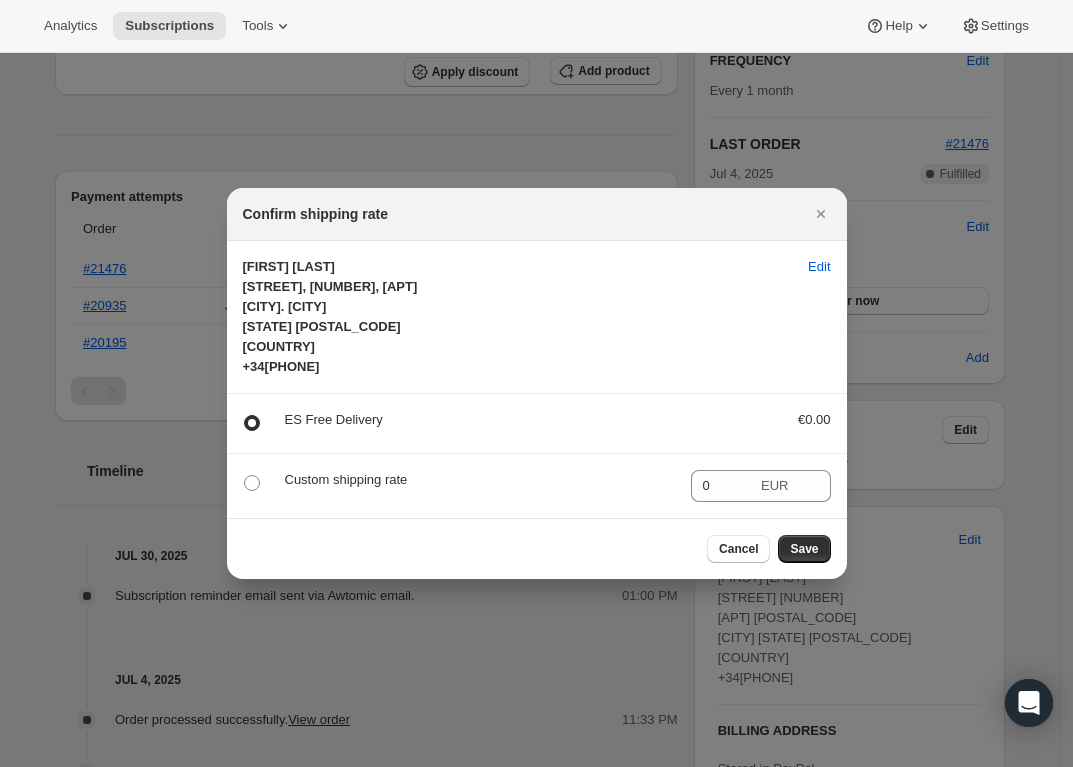 click on "[FIRST] [LAST]
[STREET], [NUMBER], [APT]
[CITY]. [CITY]
[STATE] [POSTAL_CODE]
[COUNTRY]
+34[PHONE]" at bounding box center (518, 317) 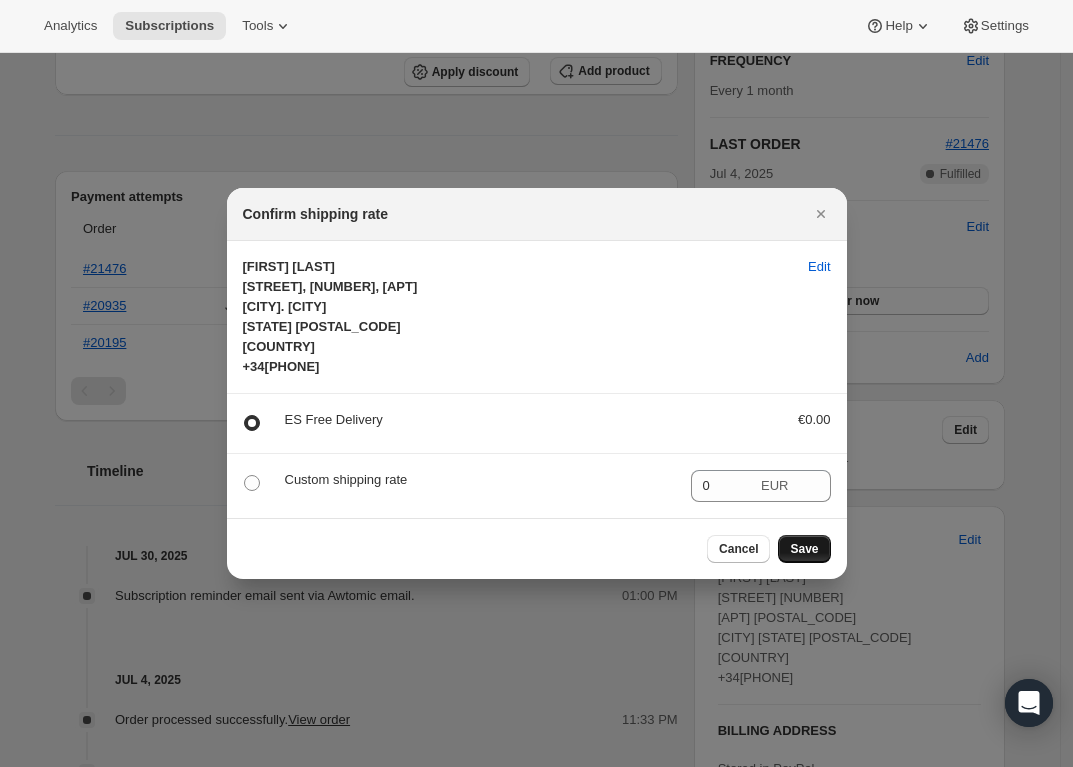 click on "Save" at bounding box center [804, 549] 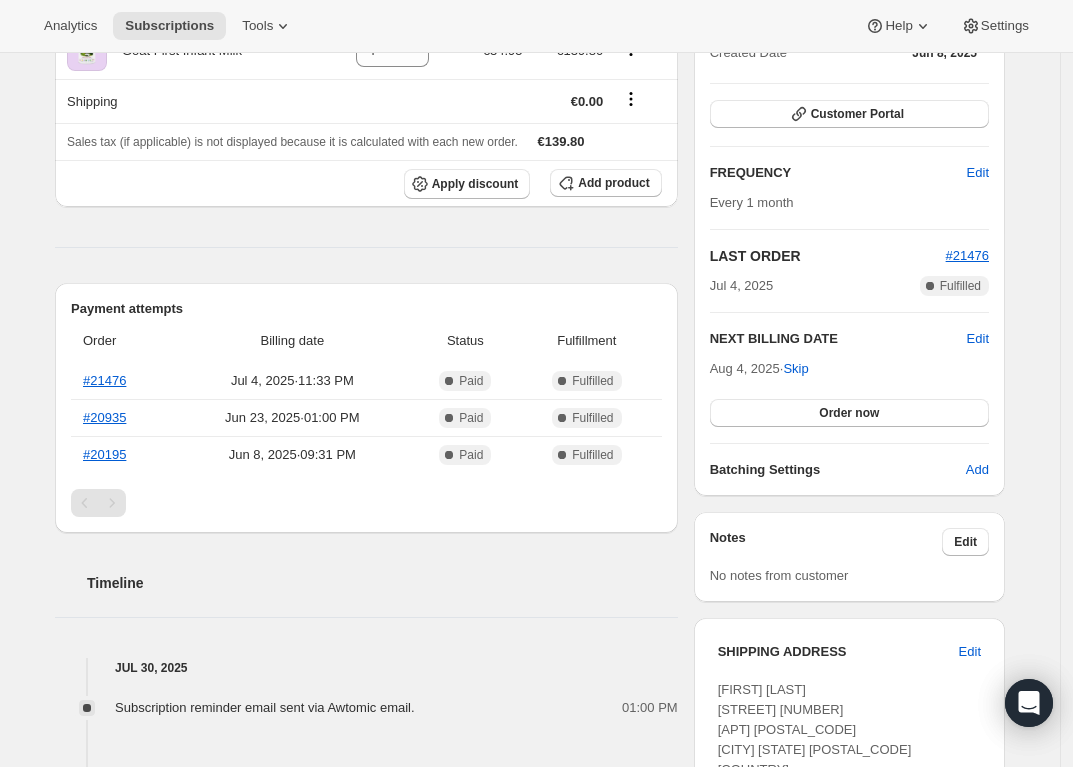 scroll, scrollTop: 740, scrollLeft: 0, axis: vertical 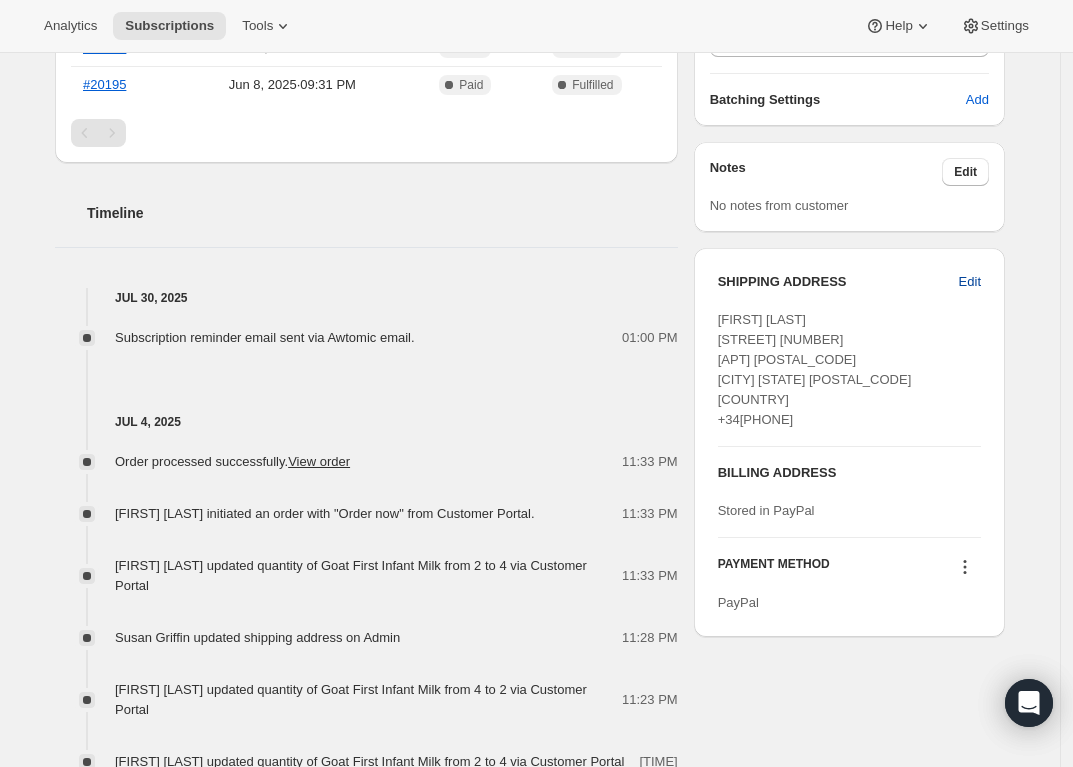 click on "Edit" at bounding box center [970, 282] 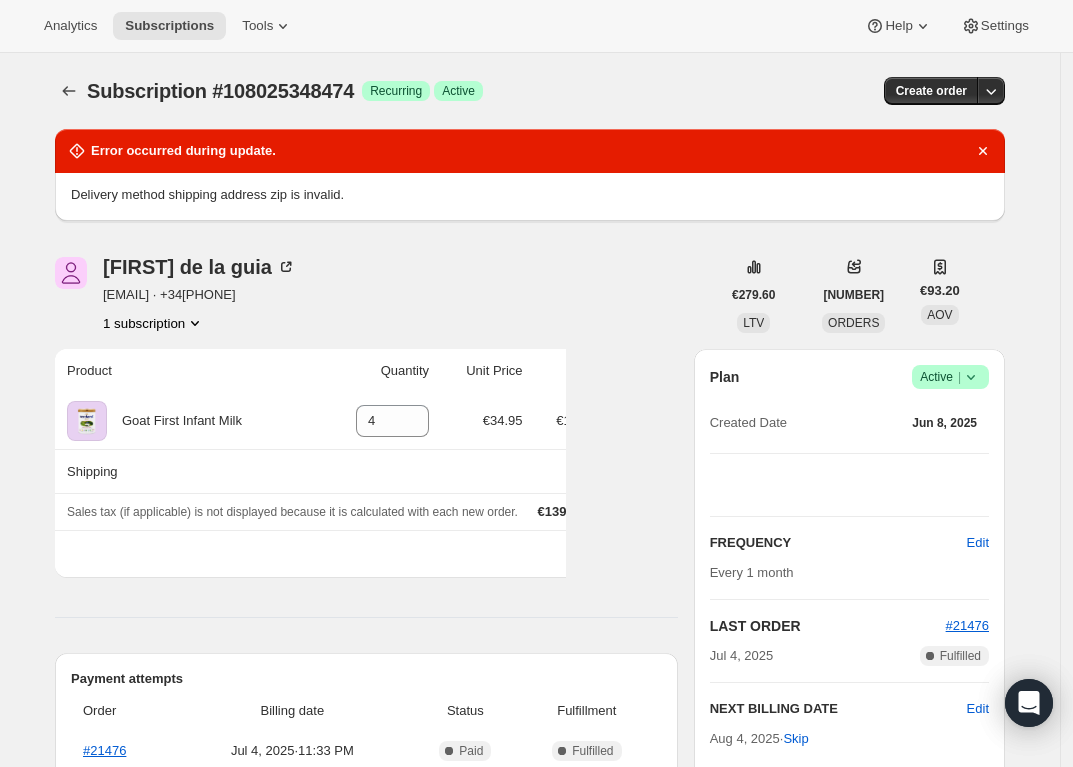 select on "[COUNTRY]" 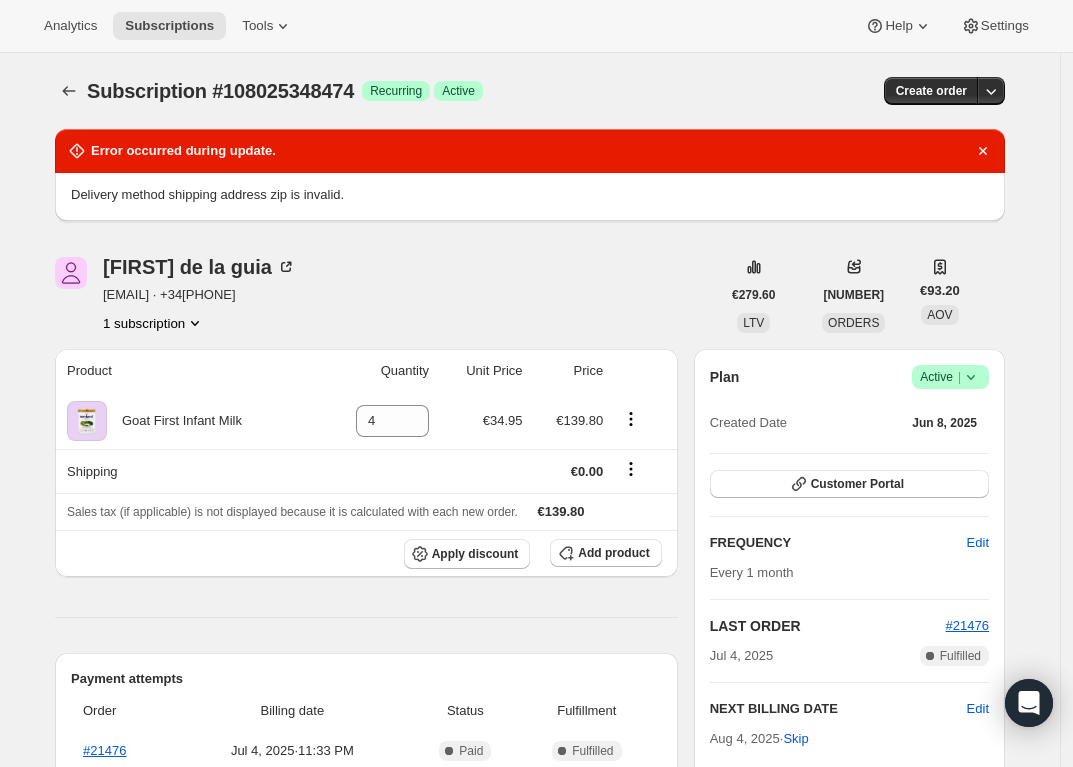select on "M" 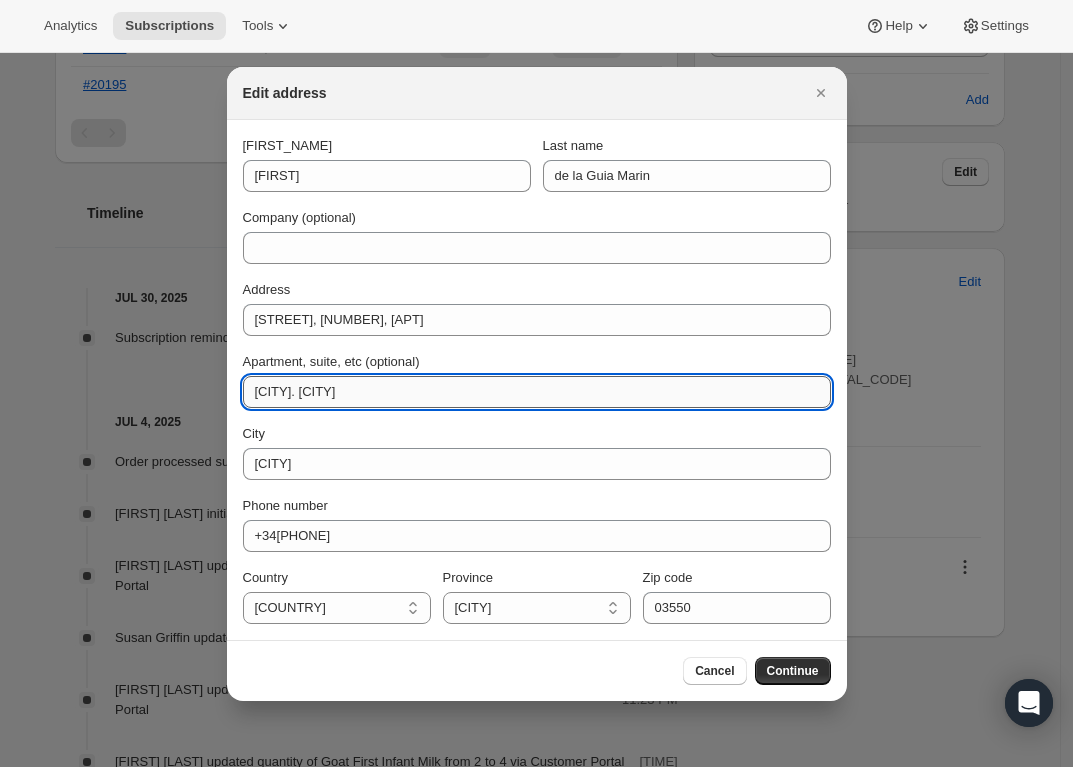 click on "[CITY]. [CITY]" at bounding box center [537, 392] 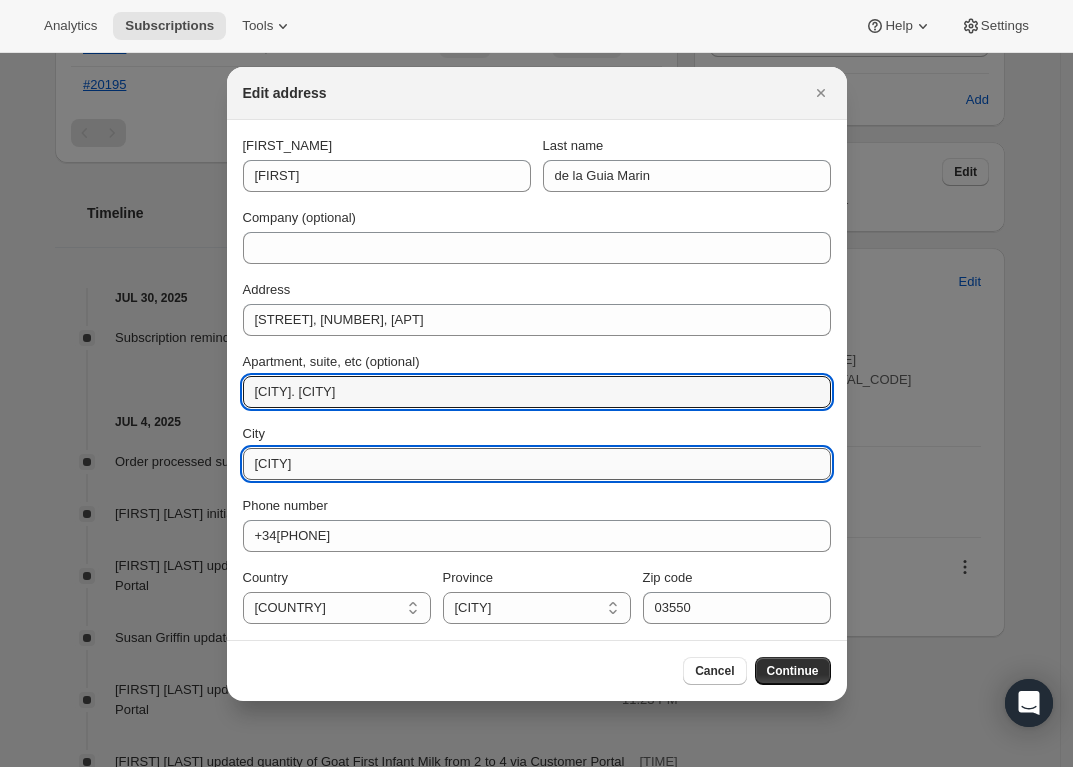 click on "[CITY]" at bounding box center (537, 464) 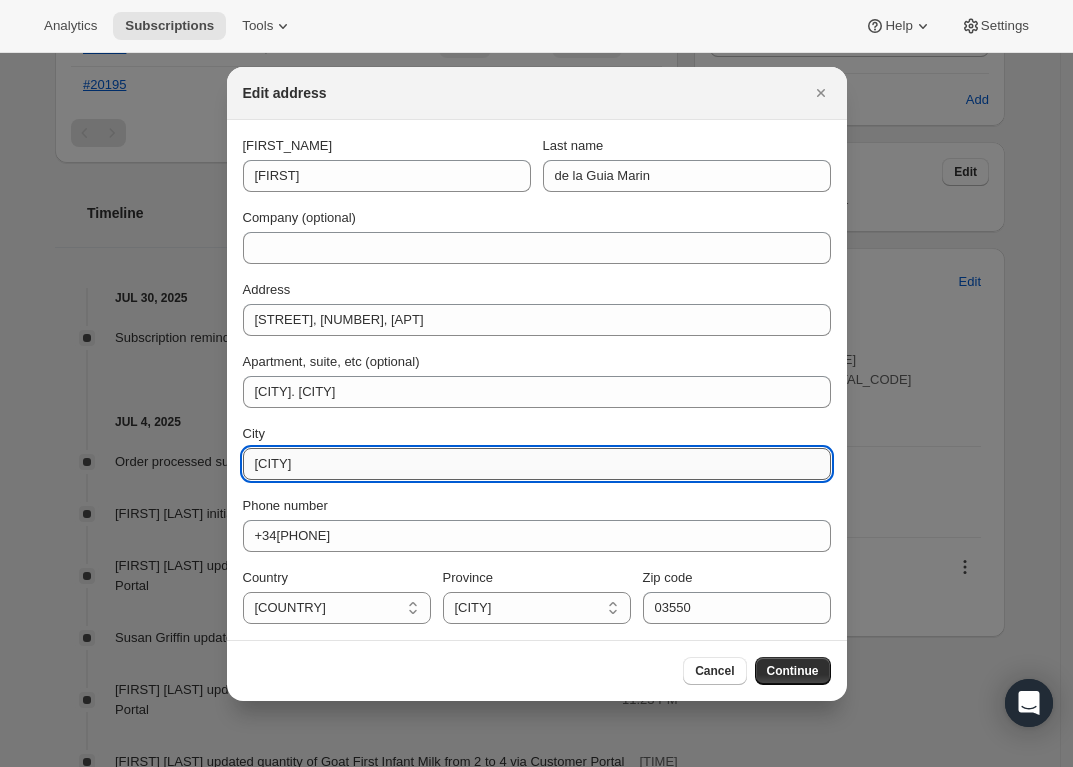 click on "[CITY]" at bounding box center [537, 464] 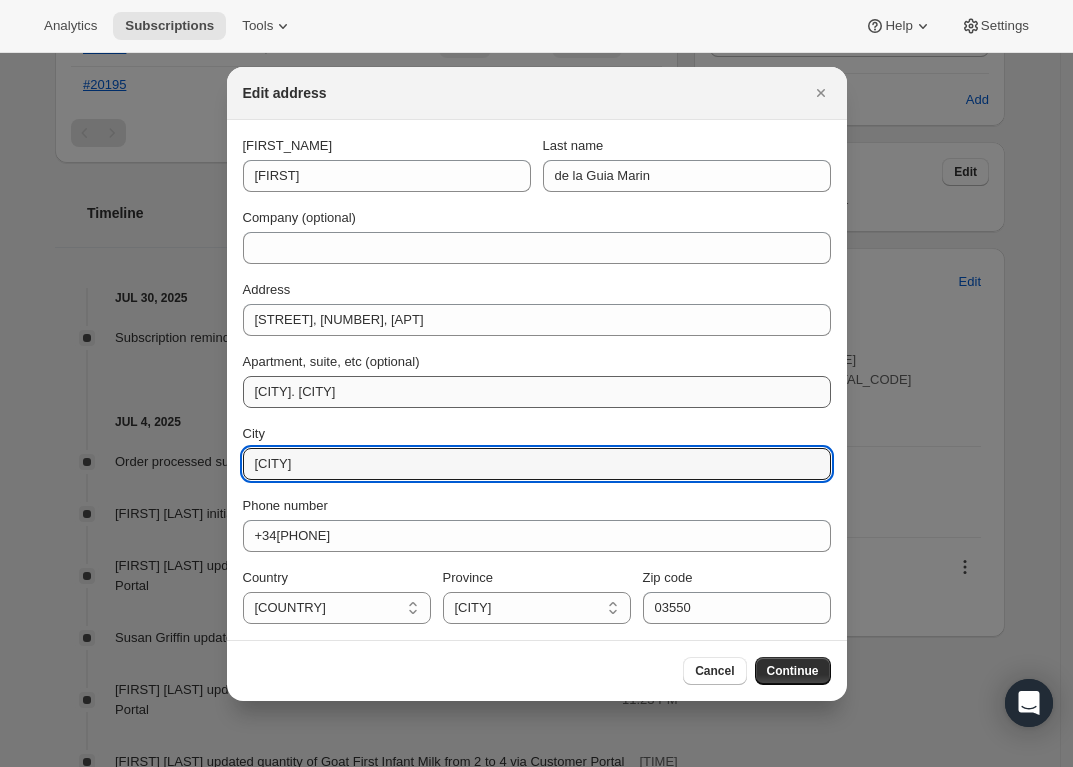 type on "[CITY]" 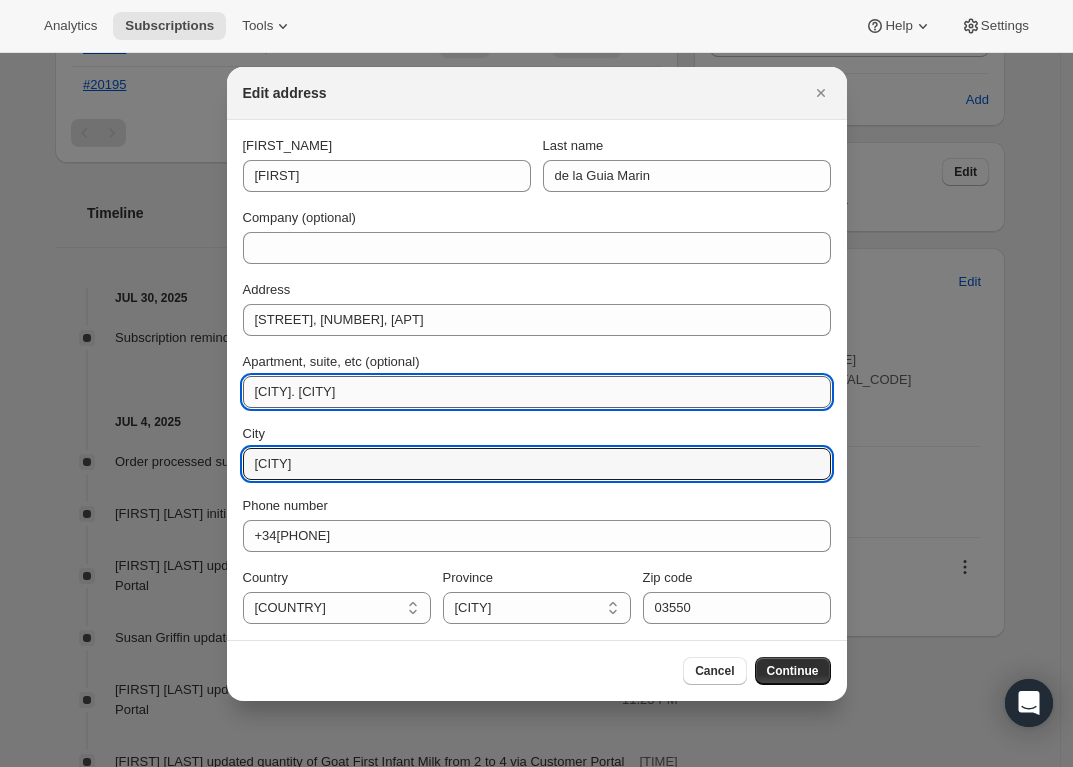 click on "[CITY]. [CITY]" at bounding box center [537, 392] 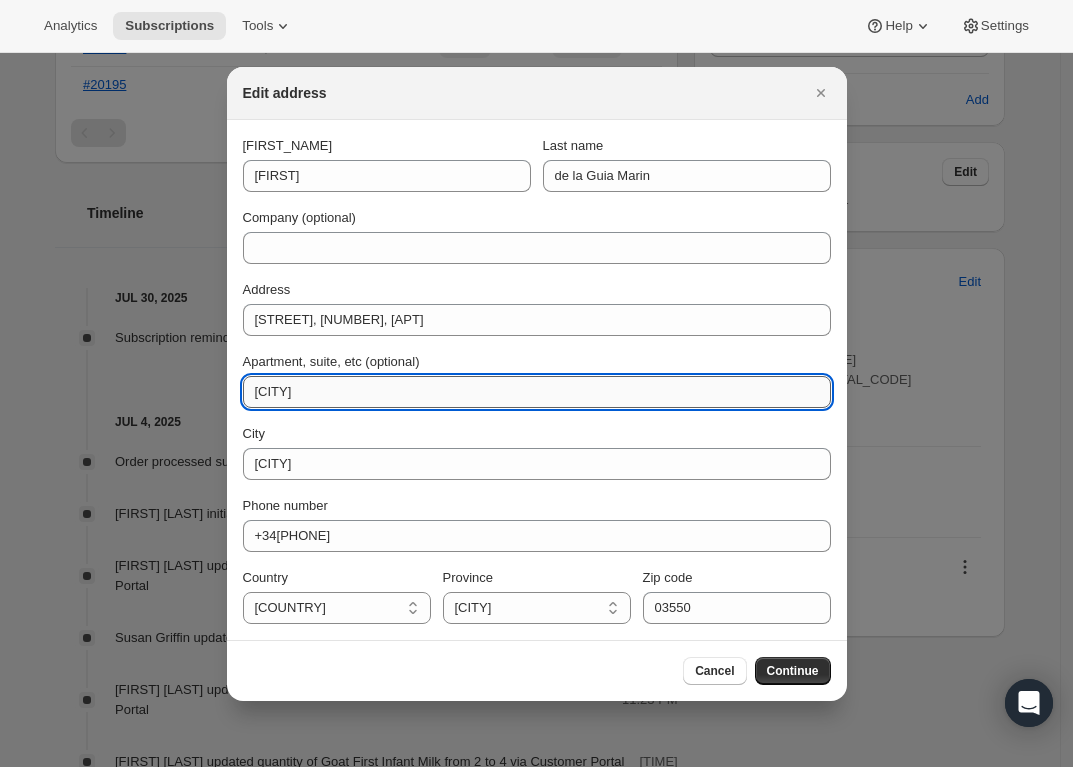 drag, startPoint x: 413, startPoint y: 394, endPoint x: 423, endPoint y: 406, distance: 15.6205 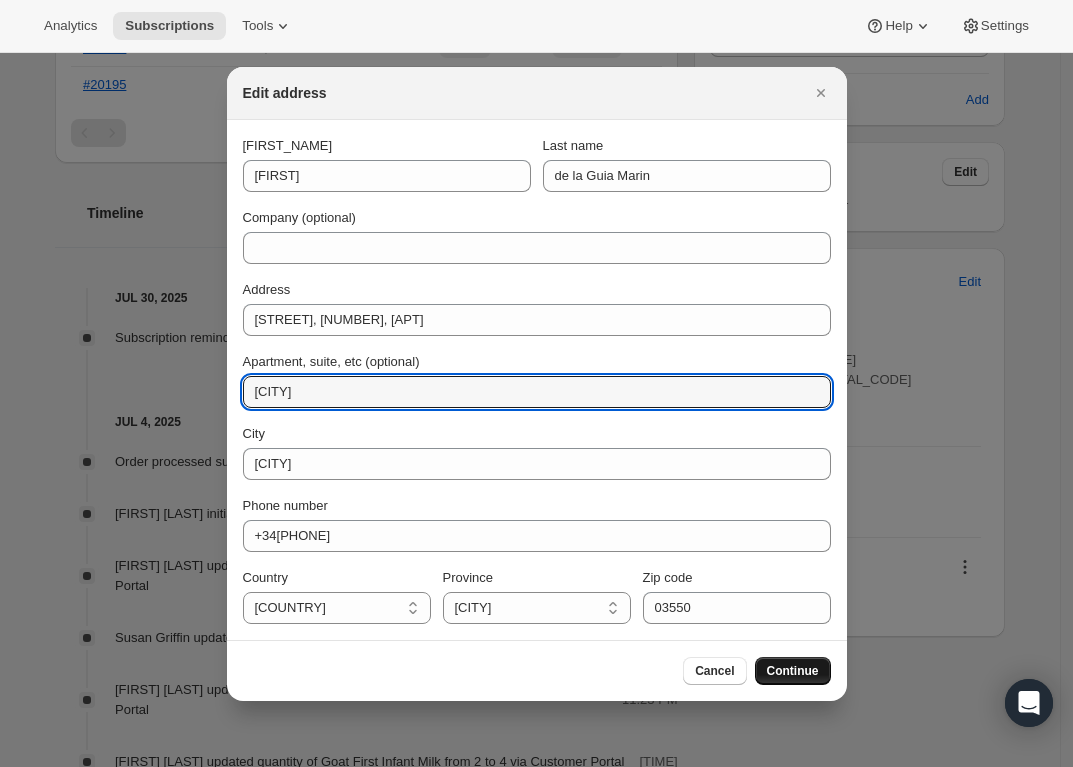 type on "[CITY]" 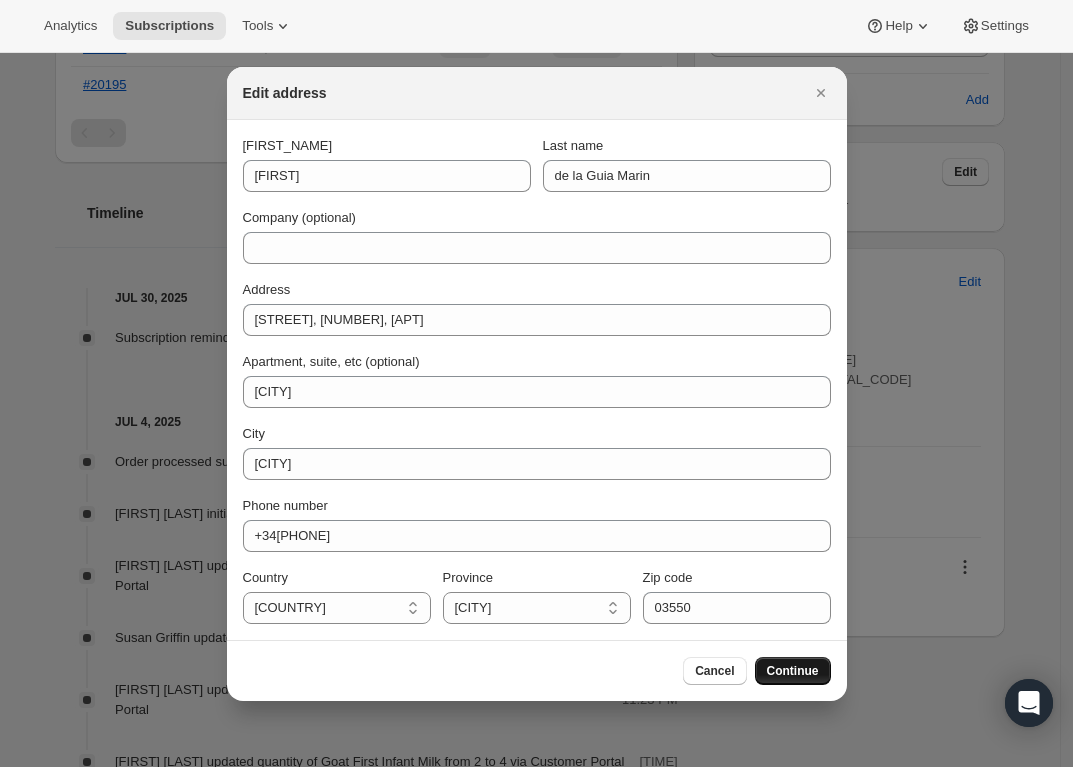 click on "Continue" at bounding box center (793, 671) 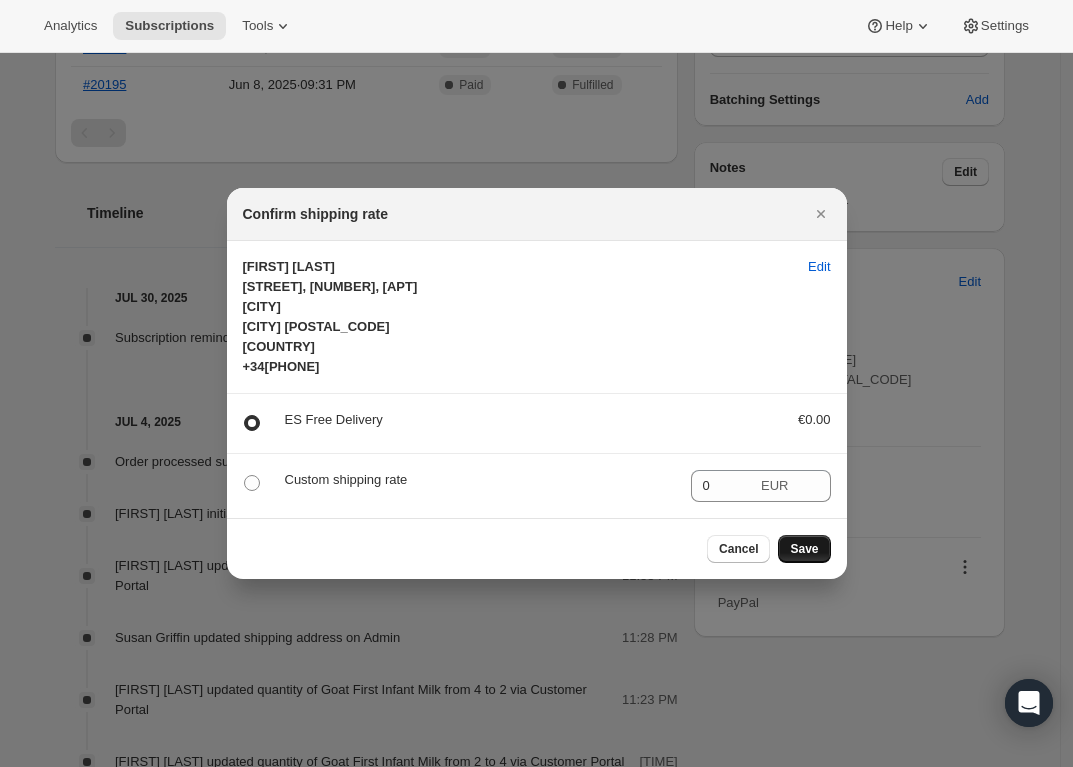 click on "Save" at bounding box center (804, 549) 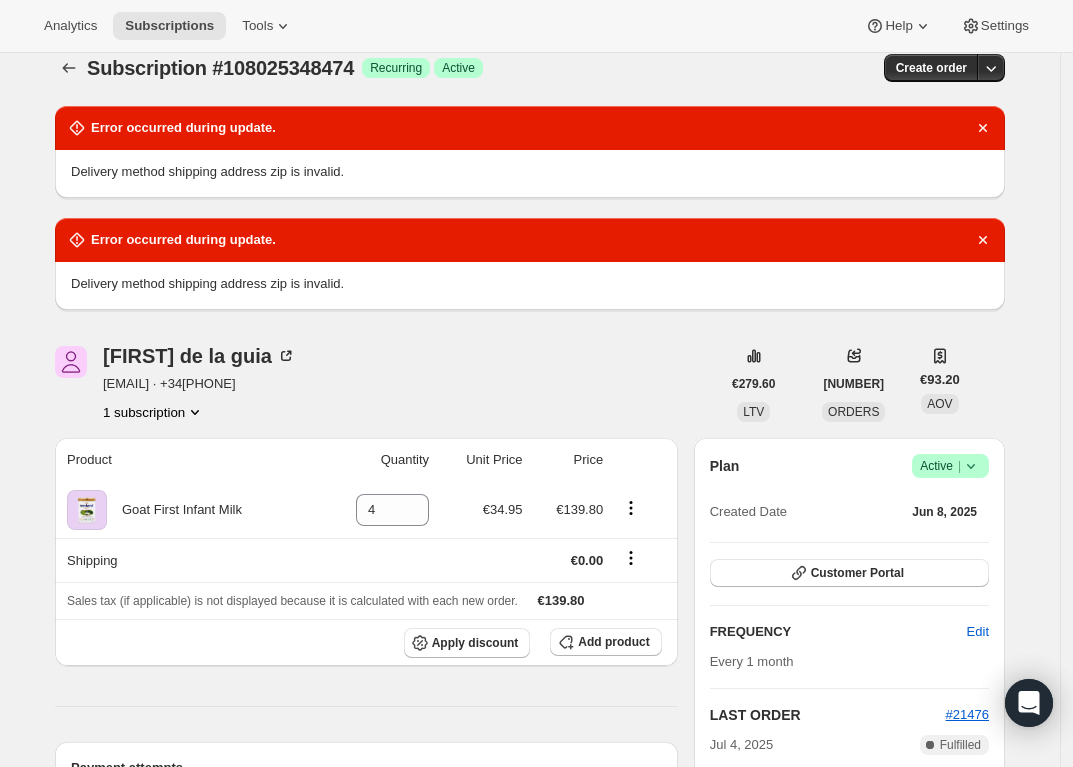 scroll, scrollTop: 0, scrollLeft: 0, axis: both 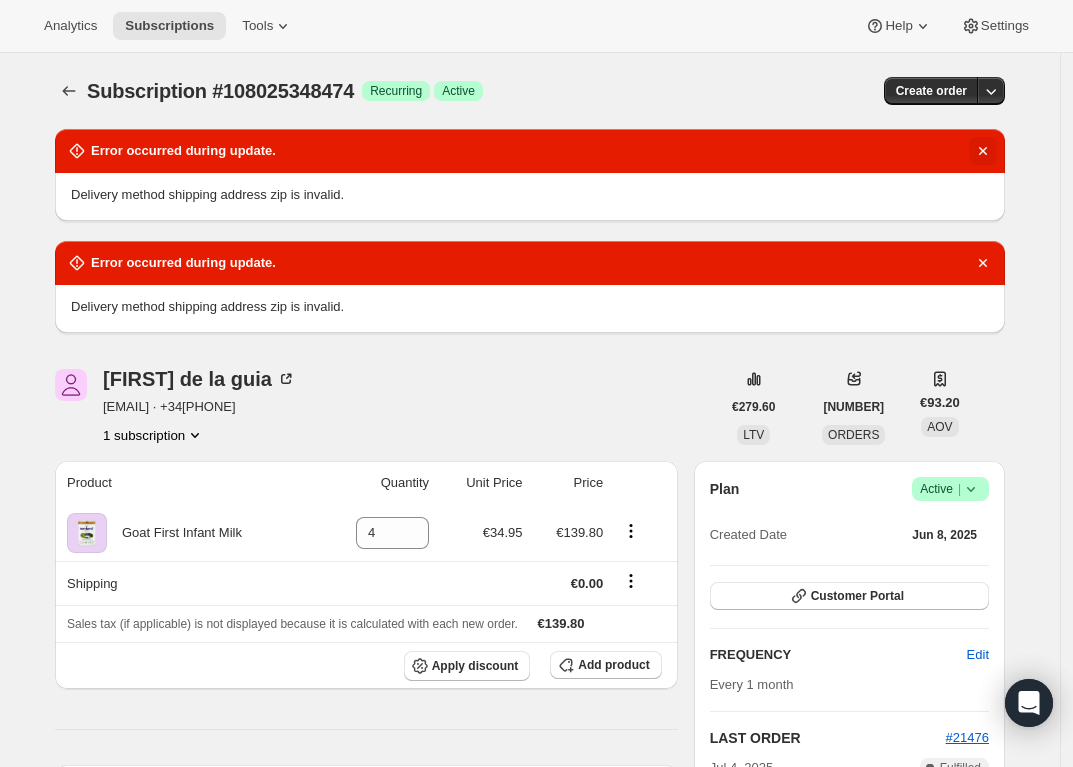 click 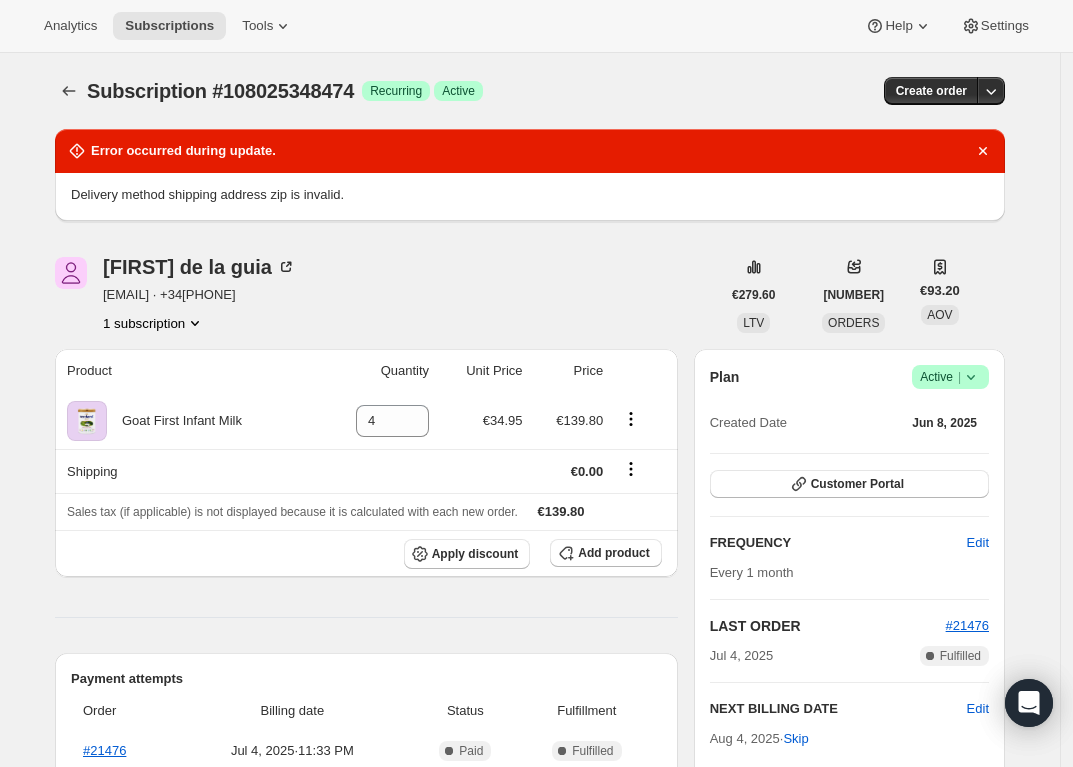click 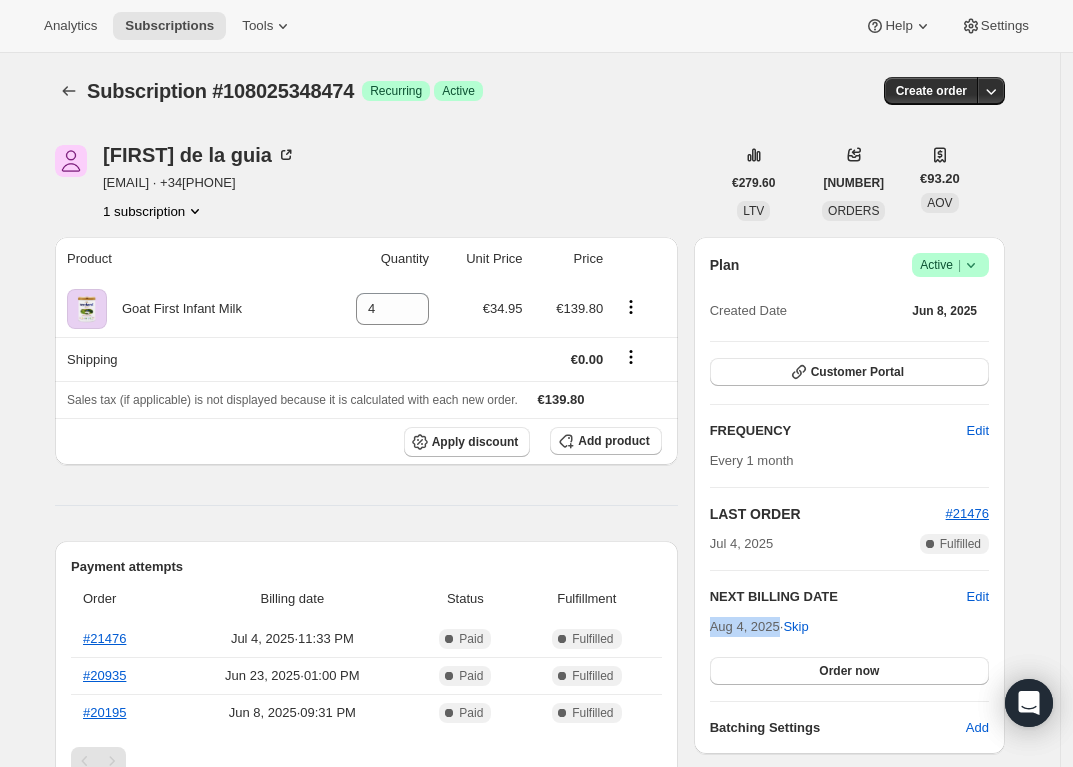 drag, startPoint x: 718, startPoint y: 630, endPoint x: 788, endPoint y: 627, distance: 70.064255 